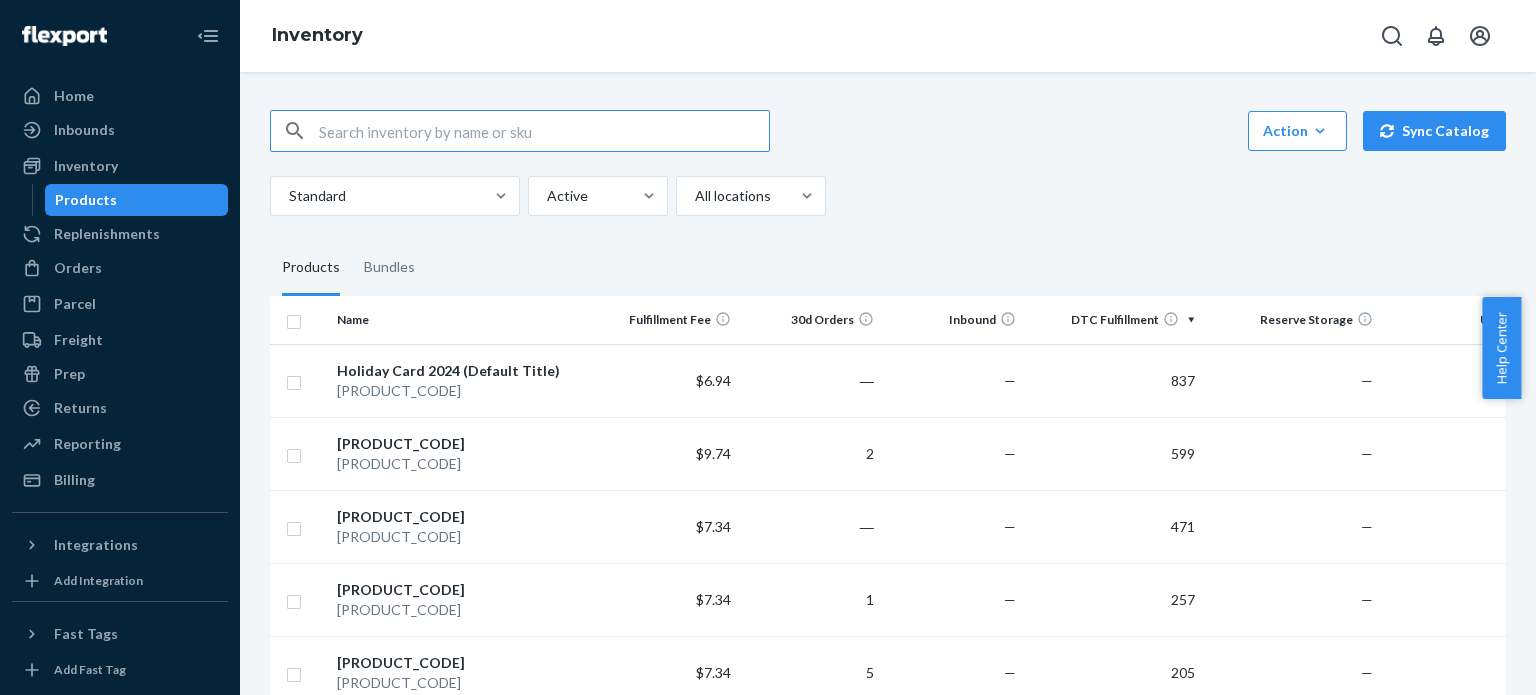 scroll, scrollTop: 0, scrollLeft: 0, axis: both 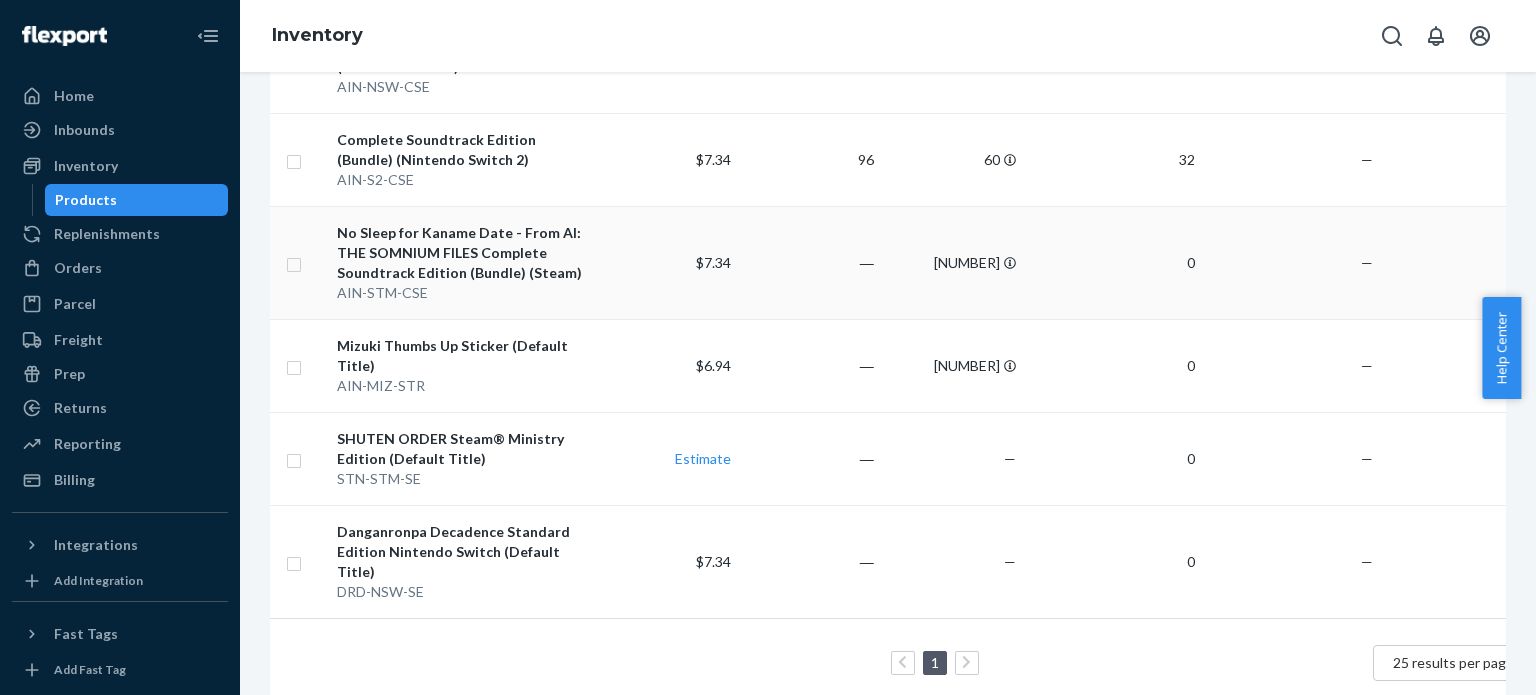 click on "No Sleep for Kaname Date - From AI: THE SOMNIUM FILES Complete Soundtrack Edition (Bundle) (Steam)" at bounding box center (462, 253) 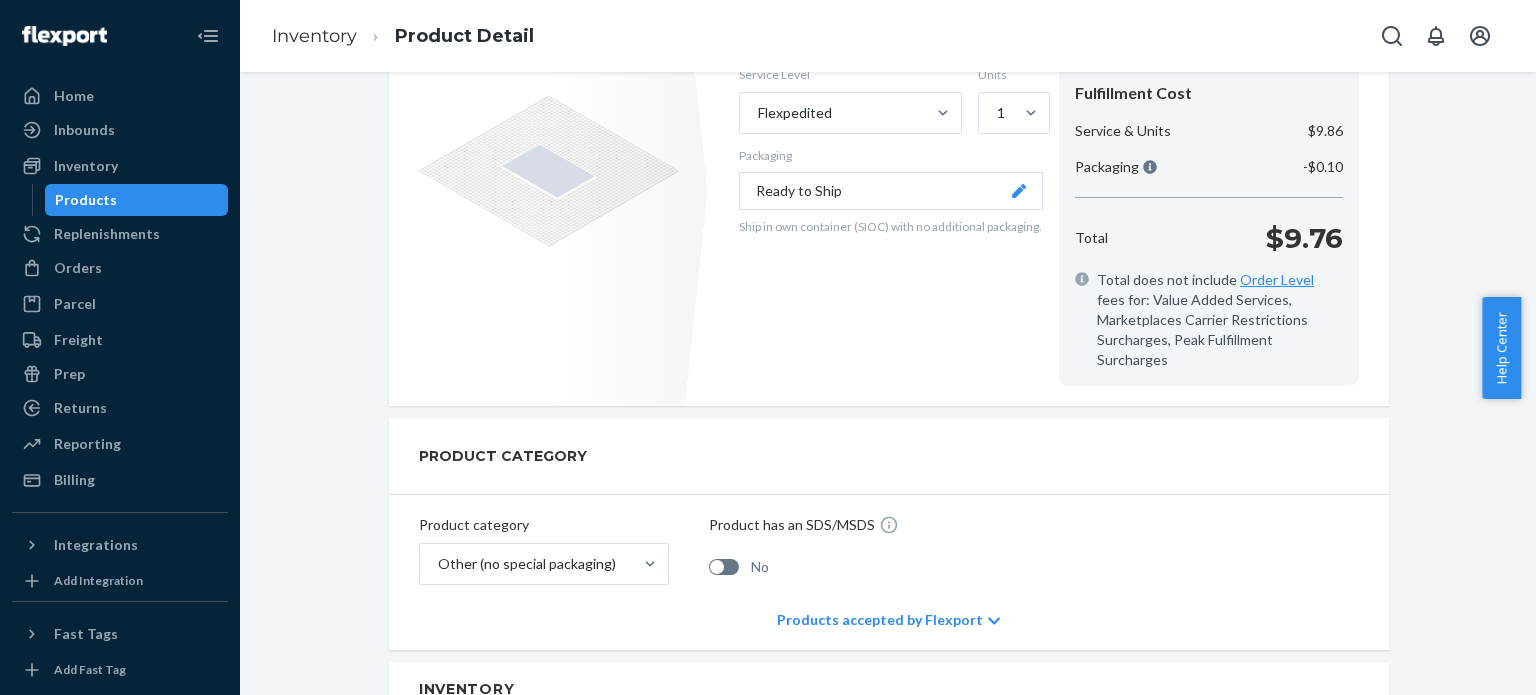 scroll, scrollTop: 0, scrollLeft: 0, axis: both 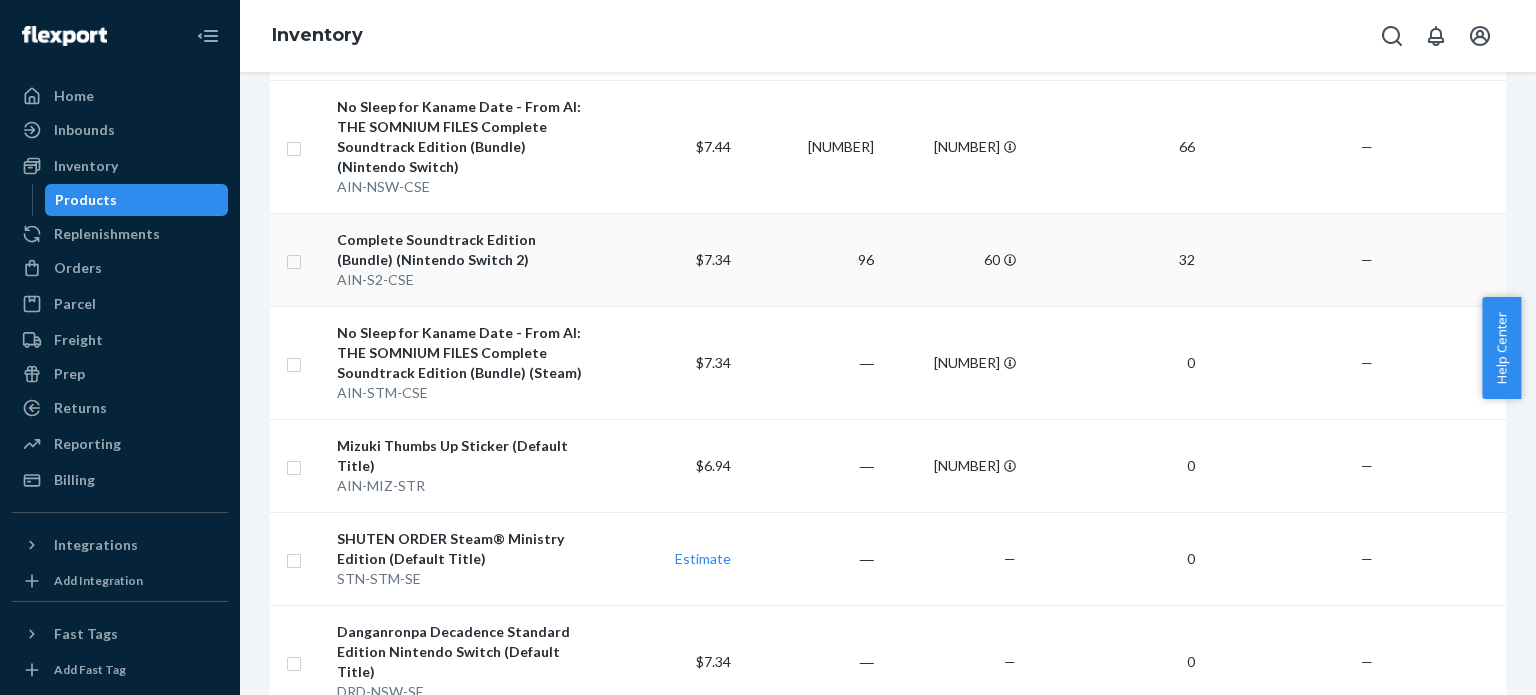 click on "Complete Soundtrack Edition (Bundle) (Nintendo Switch 2)" at bounding box center [462, 250] 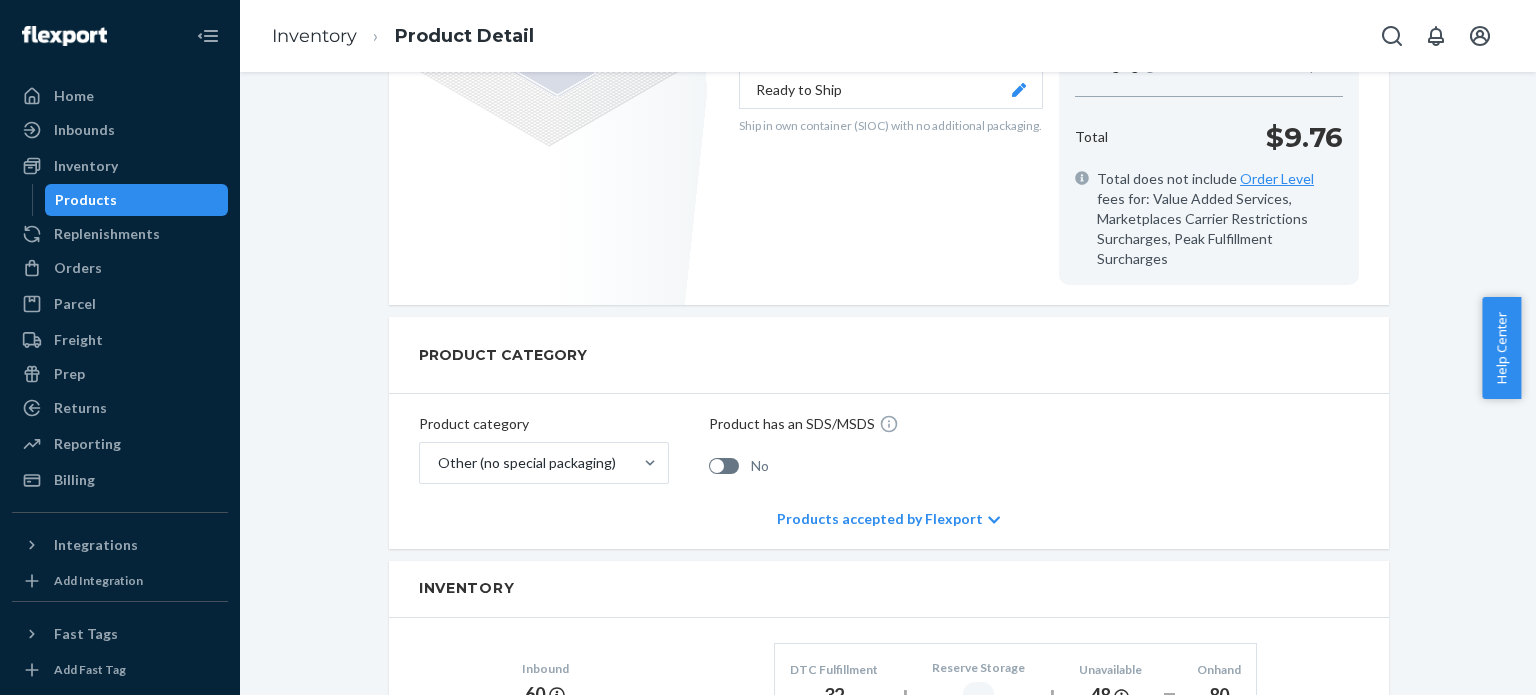 scroll, scrollTop: 0, scrollLeft: 0, axis: both 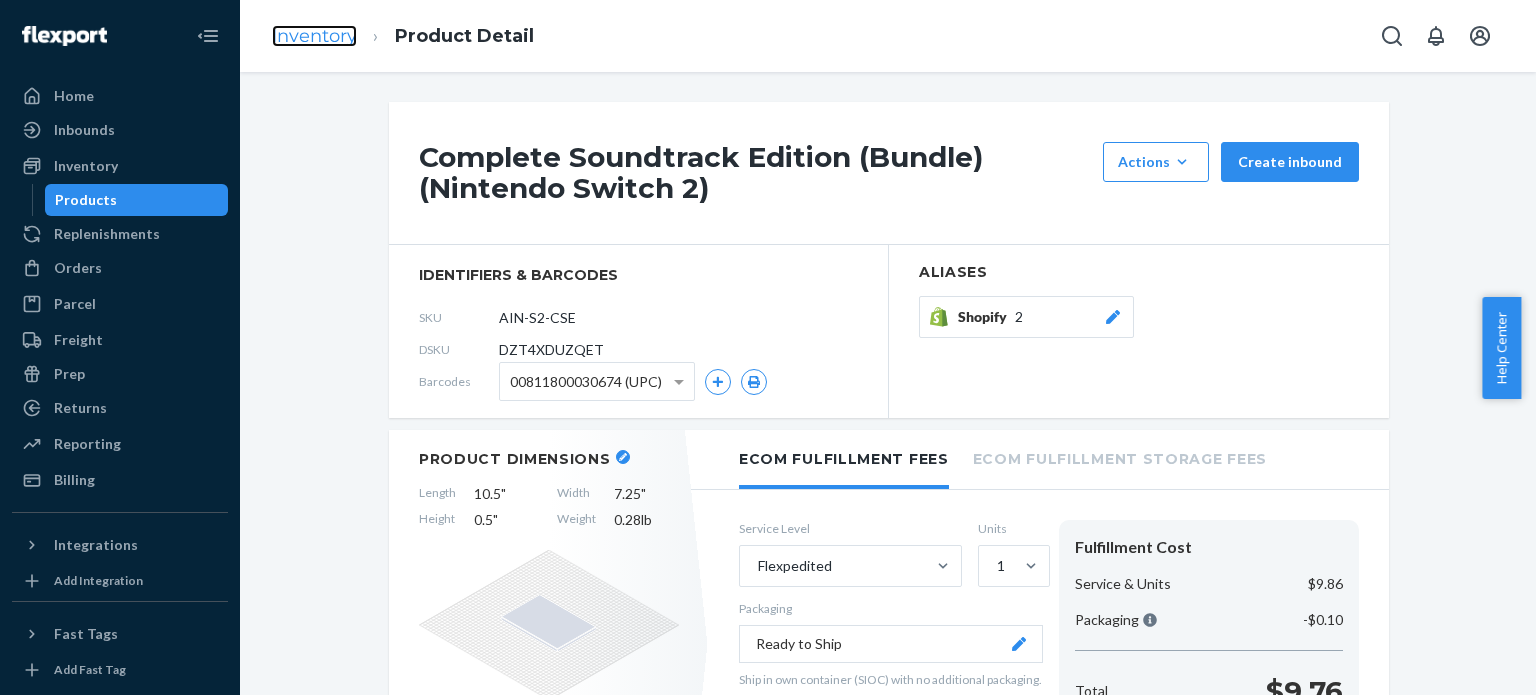 click on "Inventory" at bounding box center (314, 36) 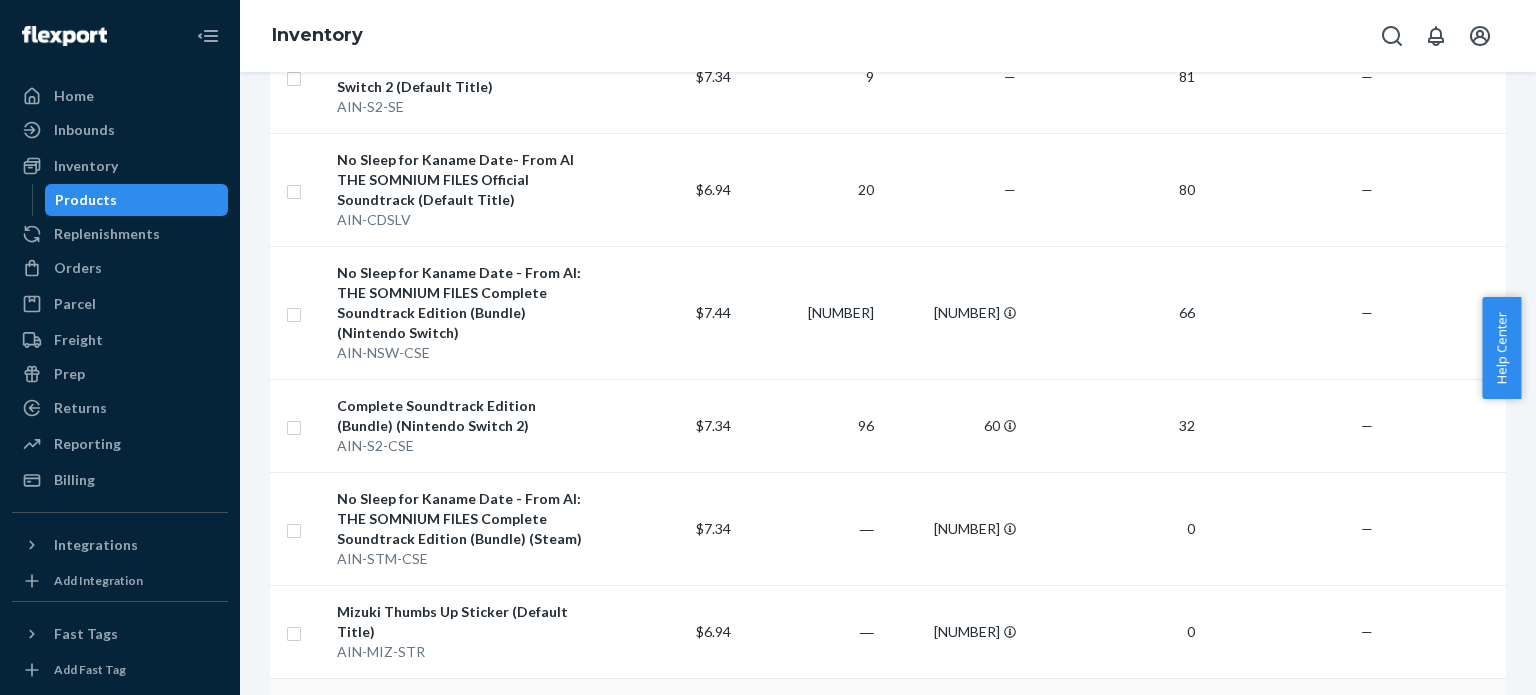 scroll, scrollTop: 1300, scrollLeft: 0, axis: vertical 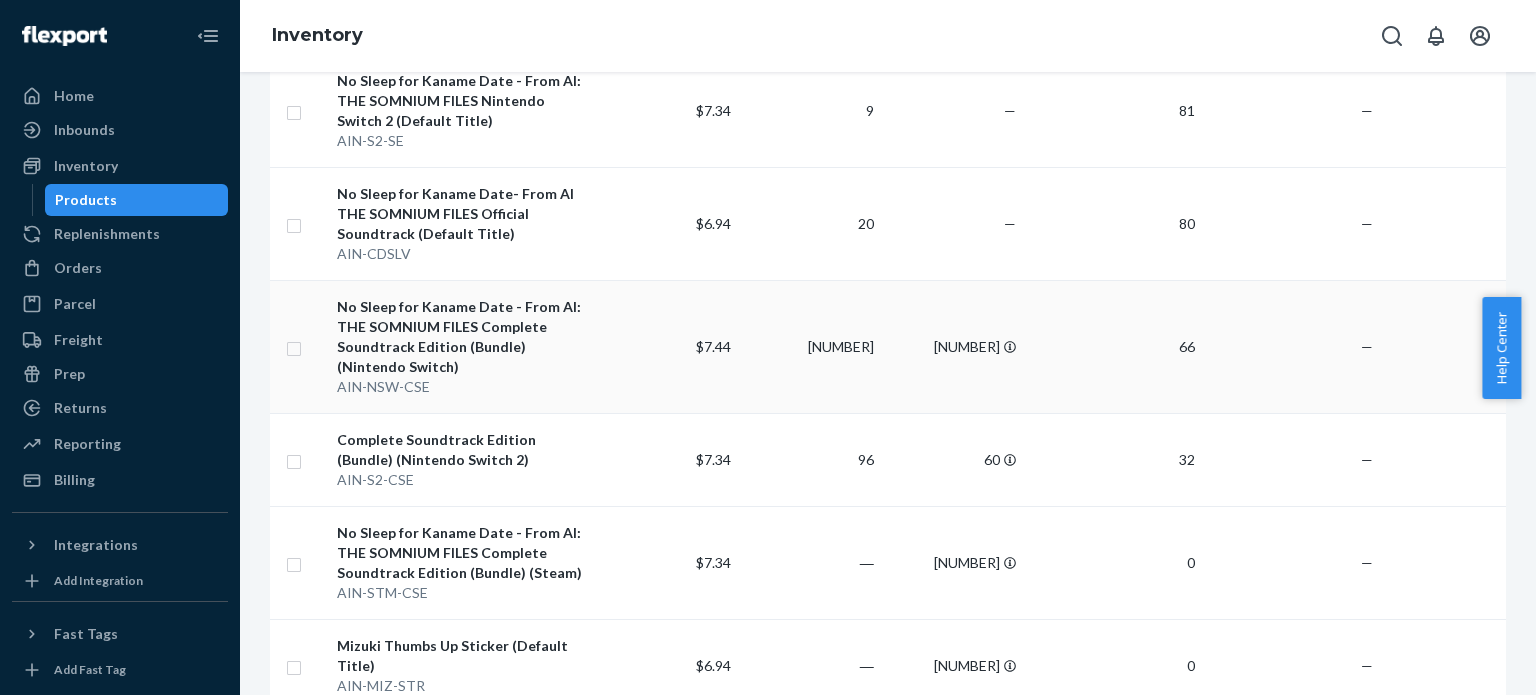 click on "No Sleep for Kaname Date - From AI: THE SOMNIUM FILES Complete Soundtrack Edition (Bundle) (Nintendo Switch)" at bounding box center (462, 337) 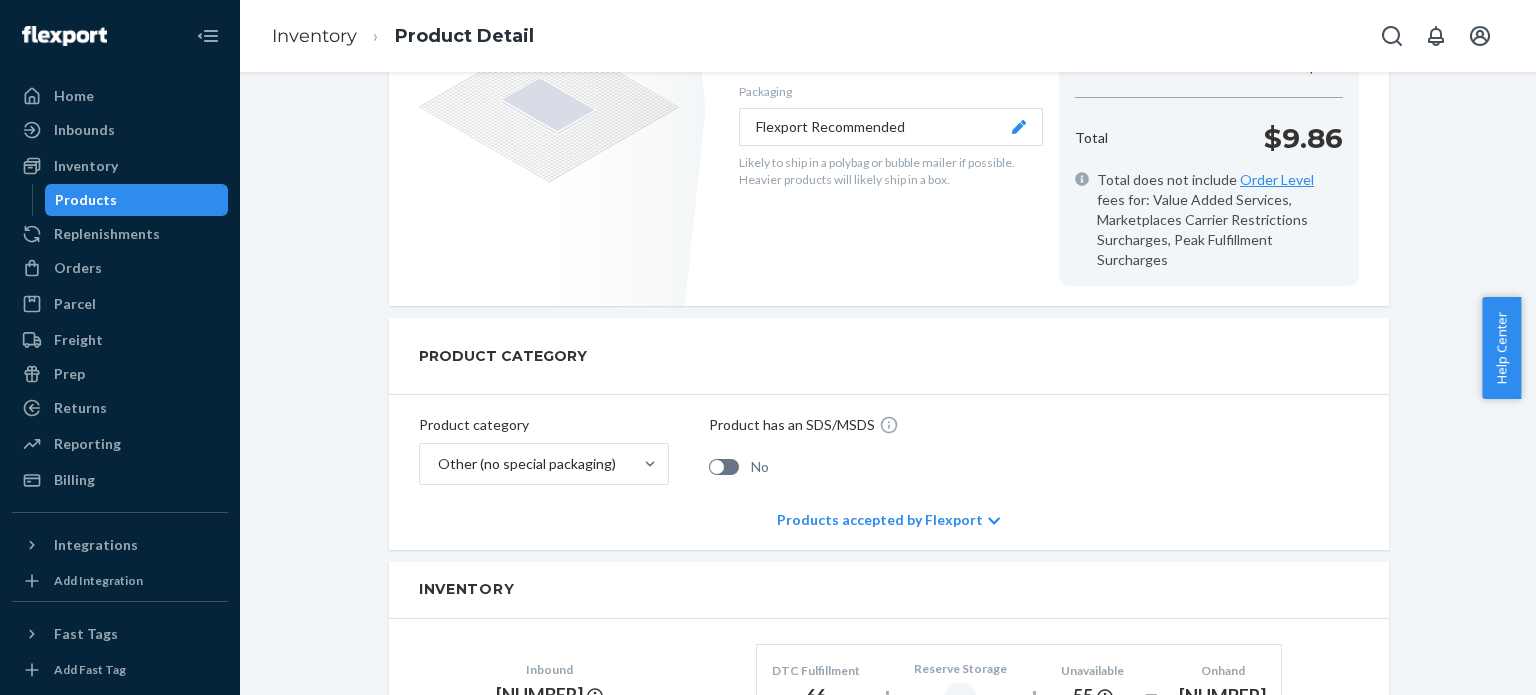 scroll, scrollTop: 0, scrollLeft: 0, axis: both 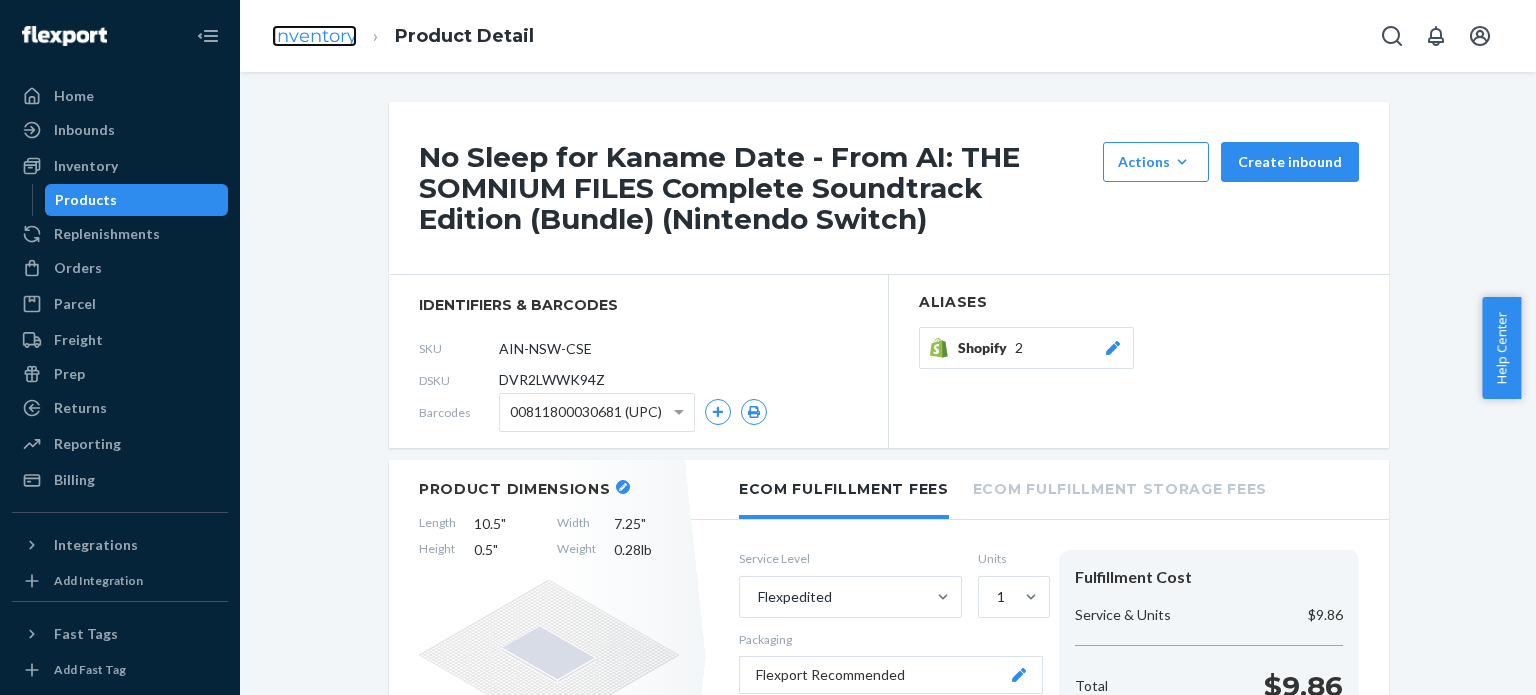 click on "Inventory" at bounding box center [314, 36] 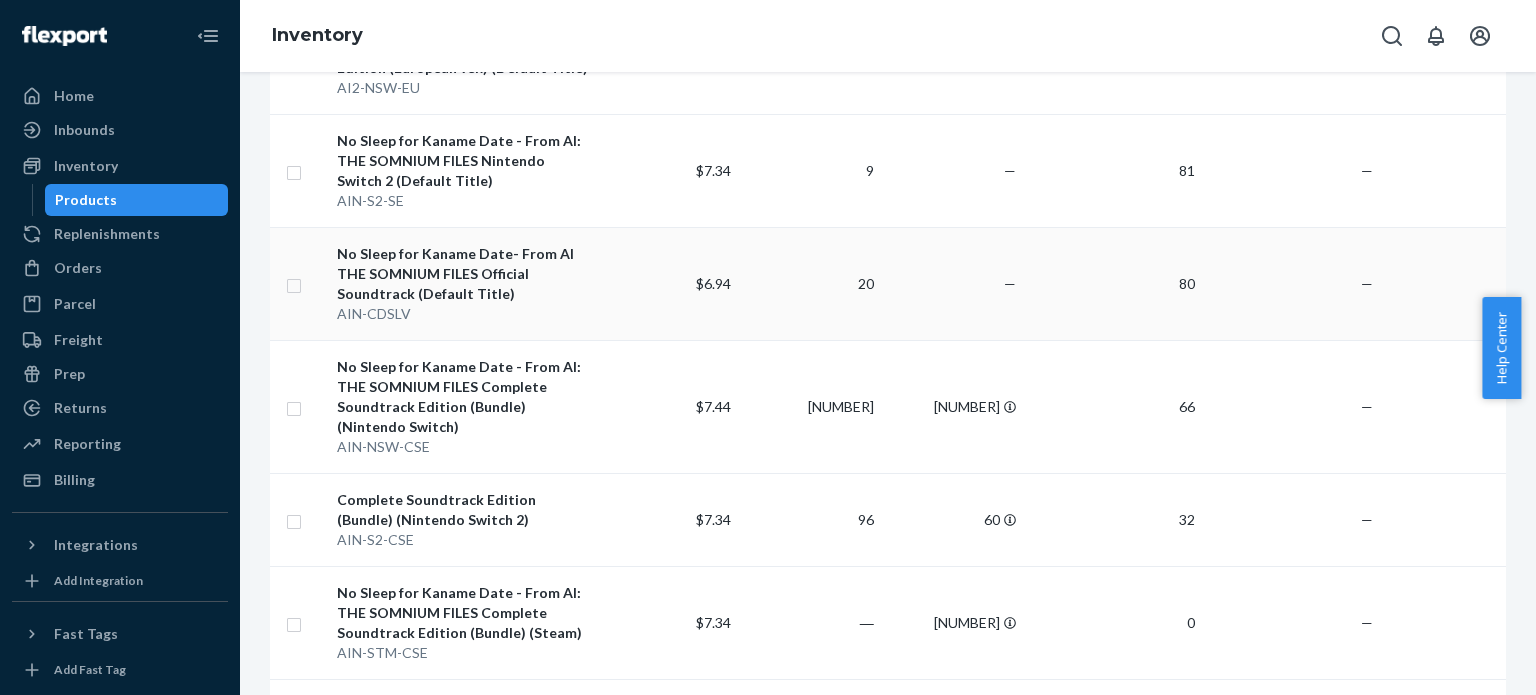 scroll, scrollTop: 1300, scrollLeft: 0, axis: vertical 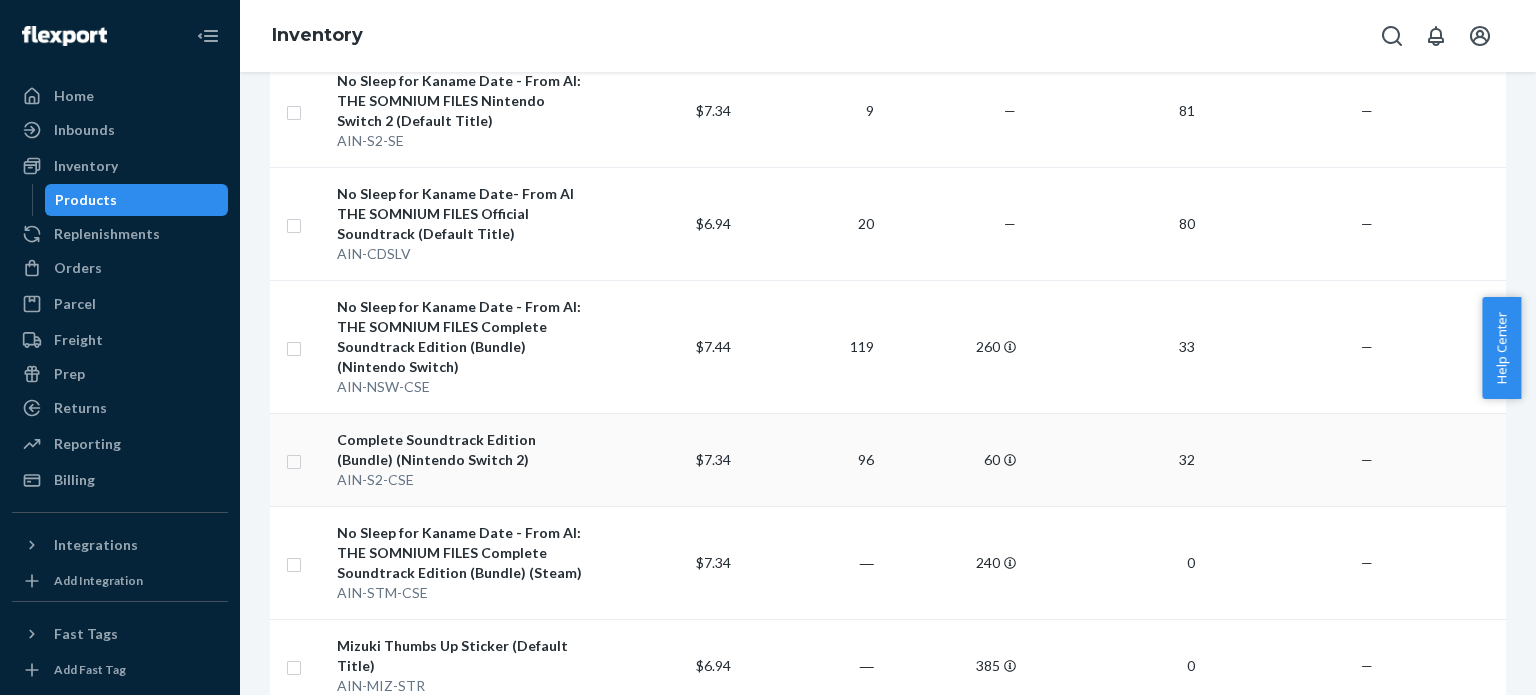 click on "Complete Soundtrack Edition (Bundle) (Nintendo Switch 2)" at bounding box center (462, 450) 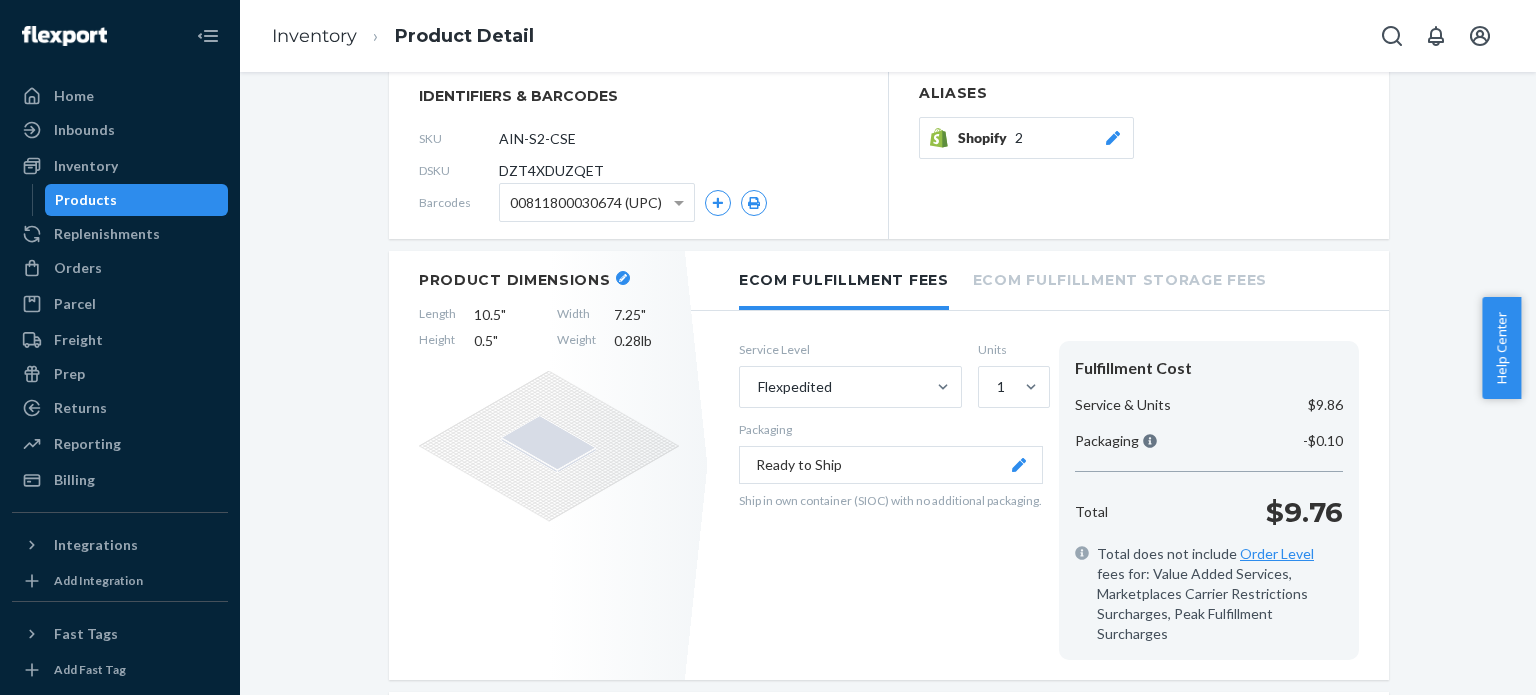 scroll, scrollTop: 0, scrollLeft: 0, axis: both 